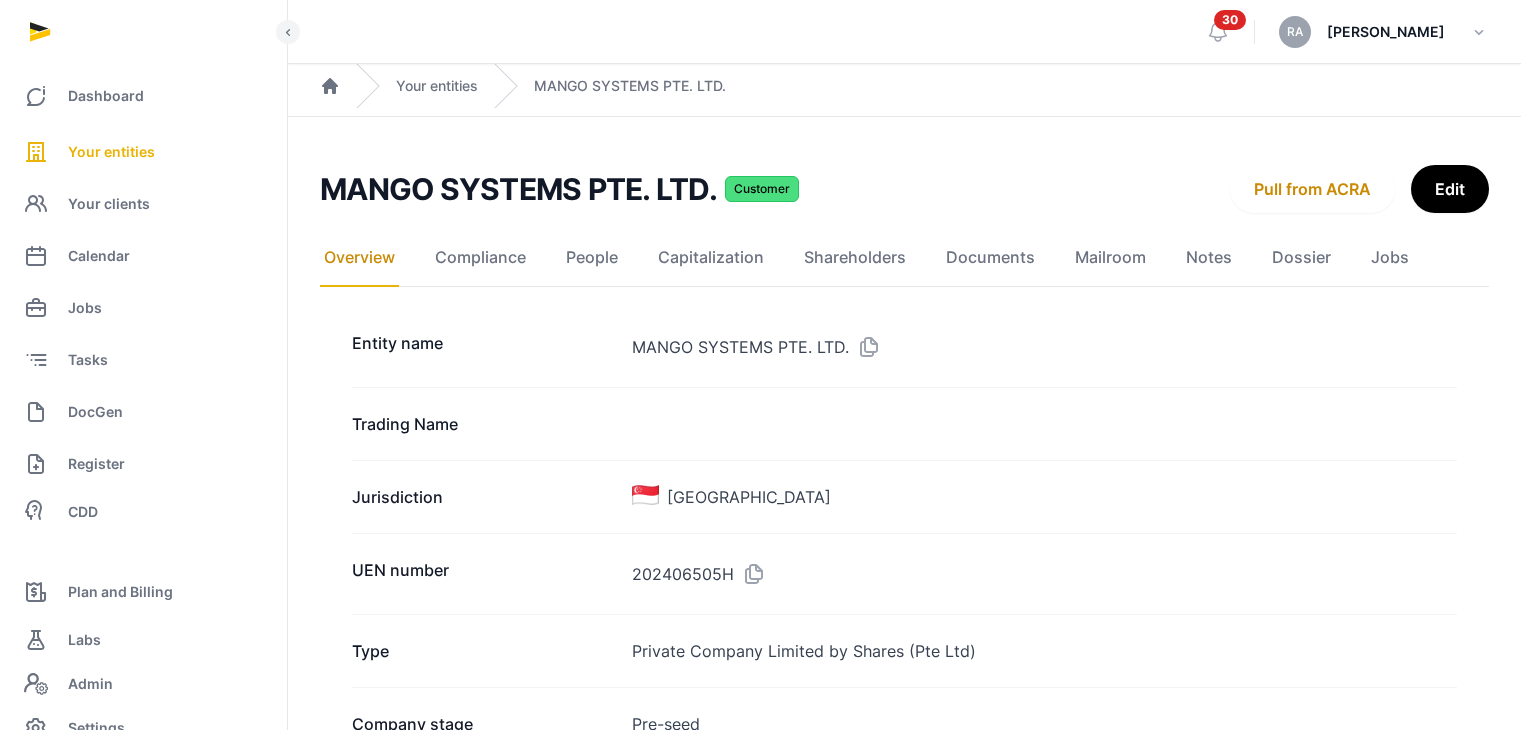 scroll, scrollTop: 0, scrollLeft: 0, axis: both 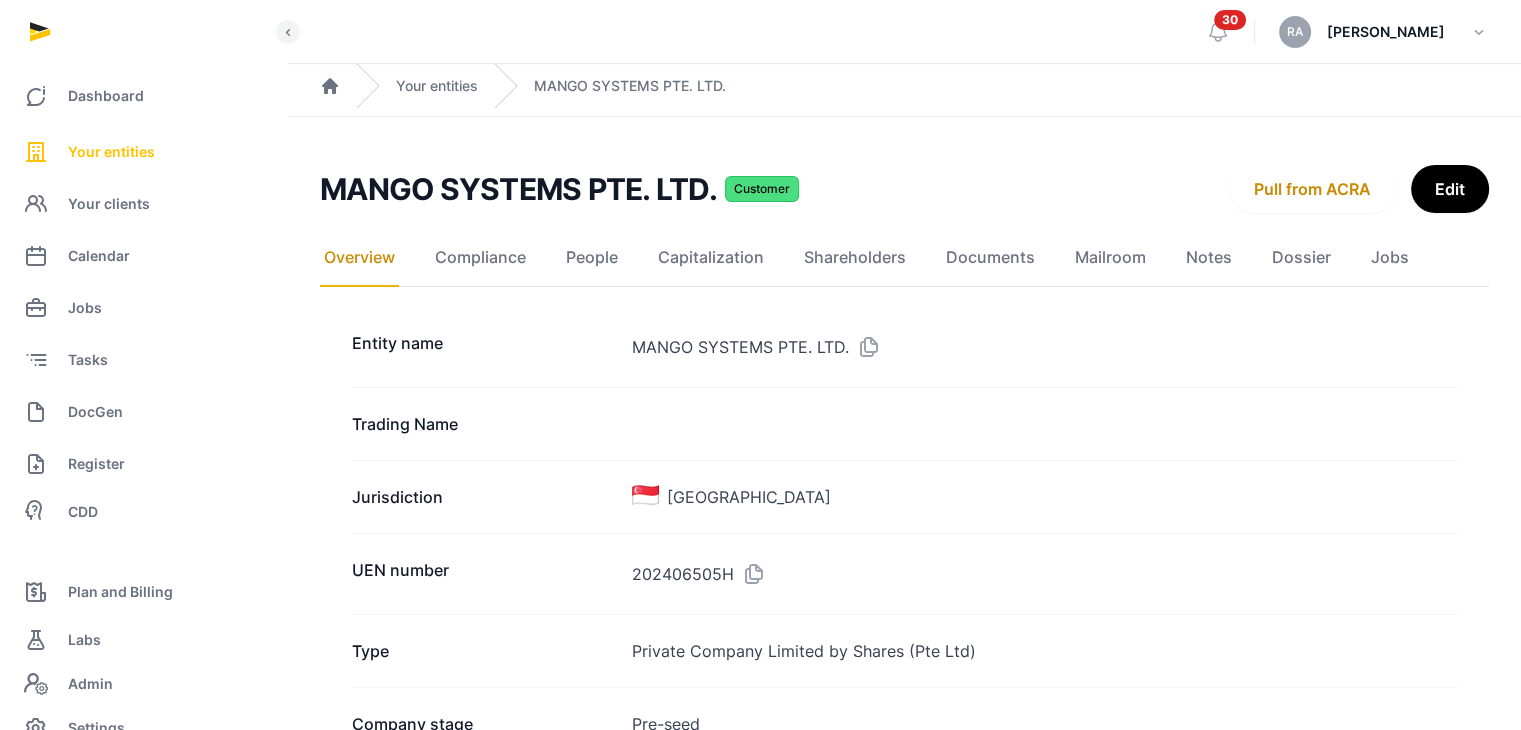 click on "Your entities" at bounding box center [111, 152] 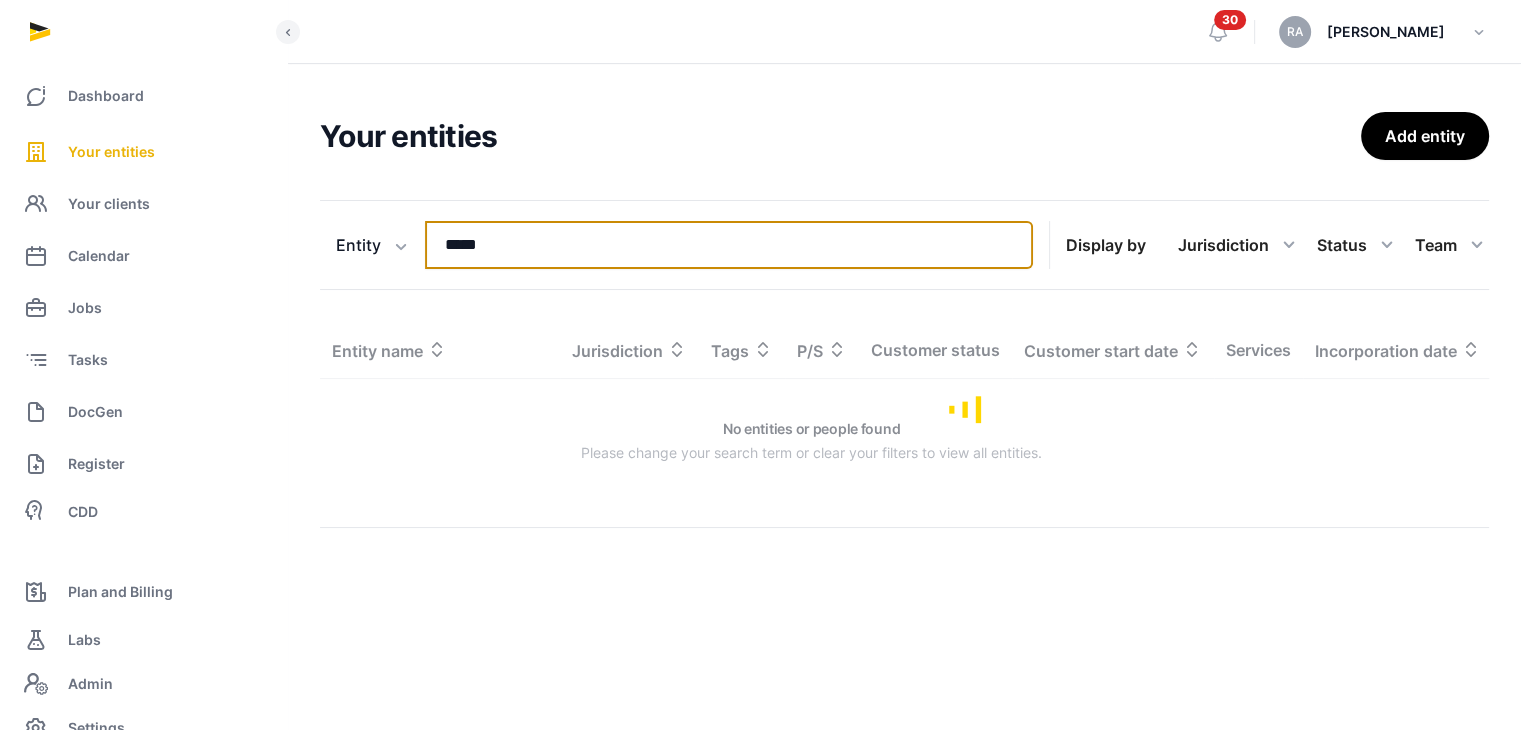 click on "*****" at bounding box center [729, 245] 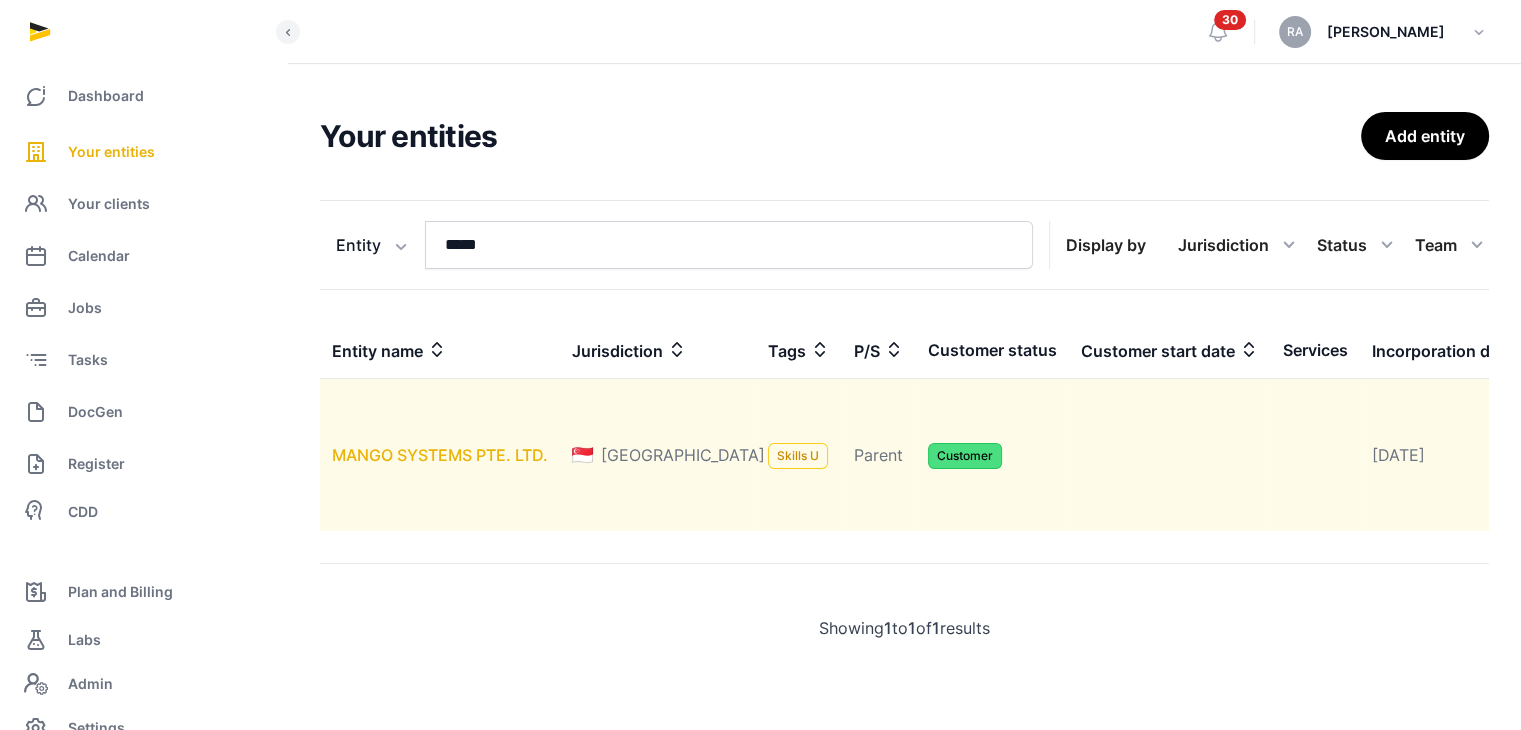 click on "MANGO SYSTEMS PTE. LTD." at bounding box center (440, 455) 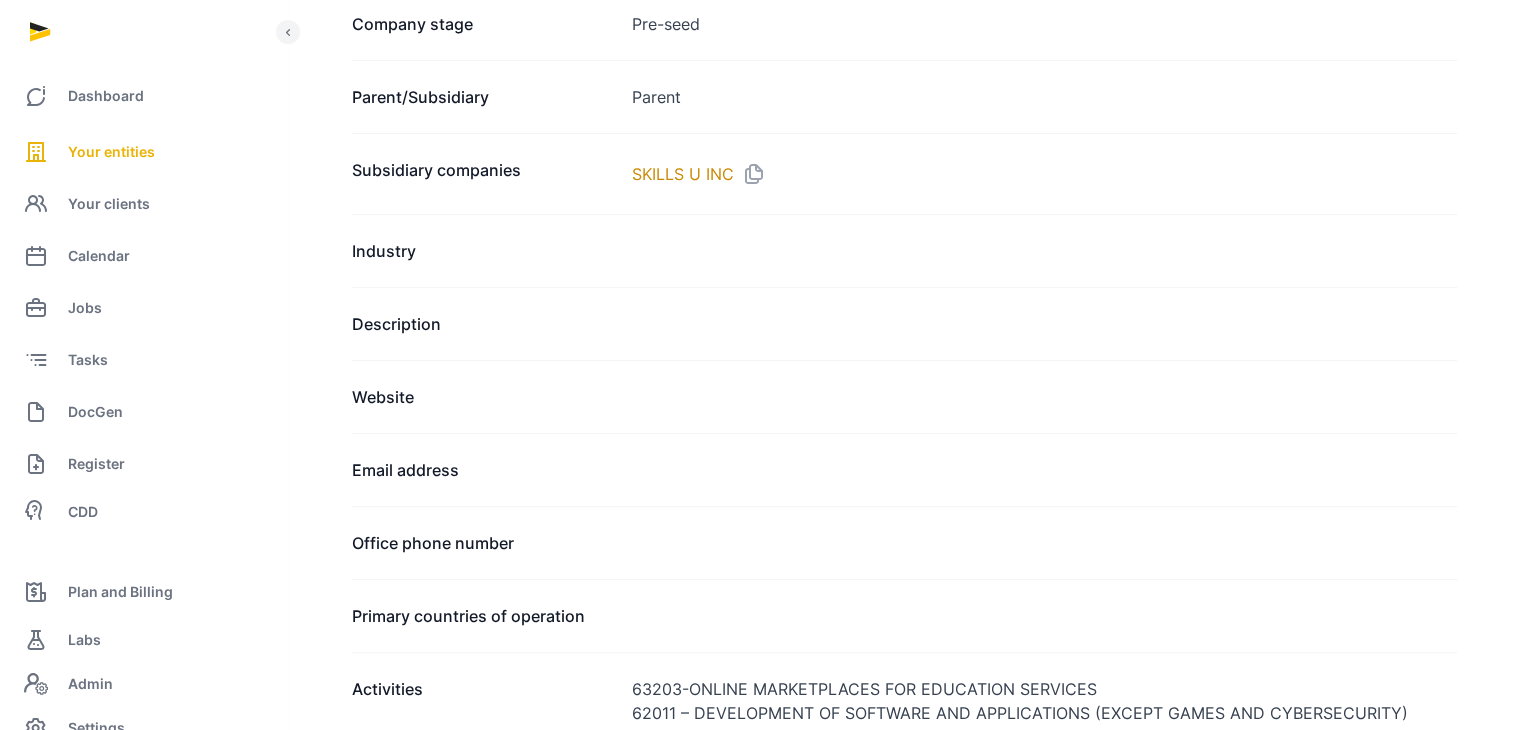 scroll, scrollTop: 1000, scrollLeft: 0, axis: vertical 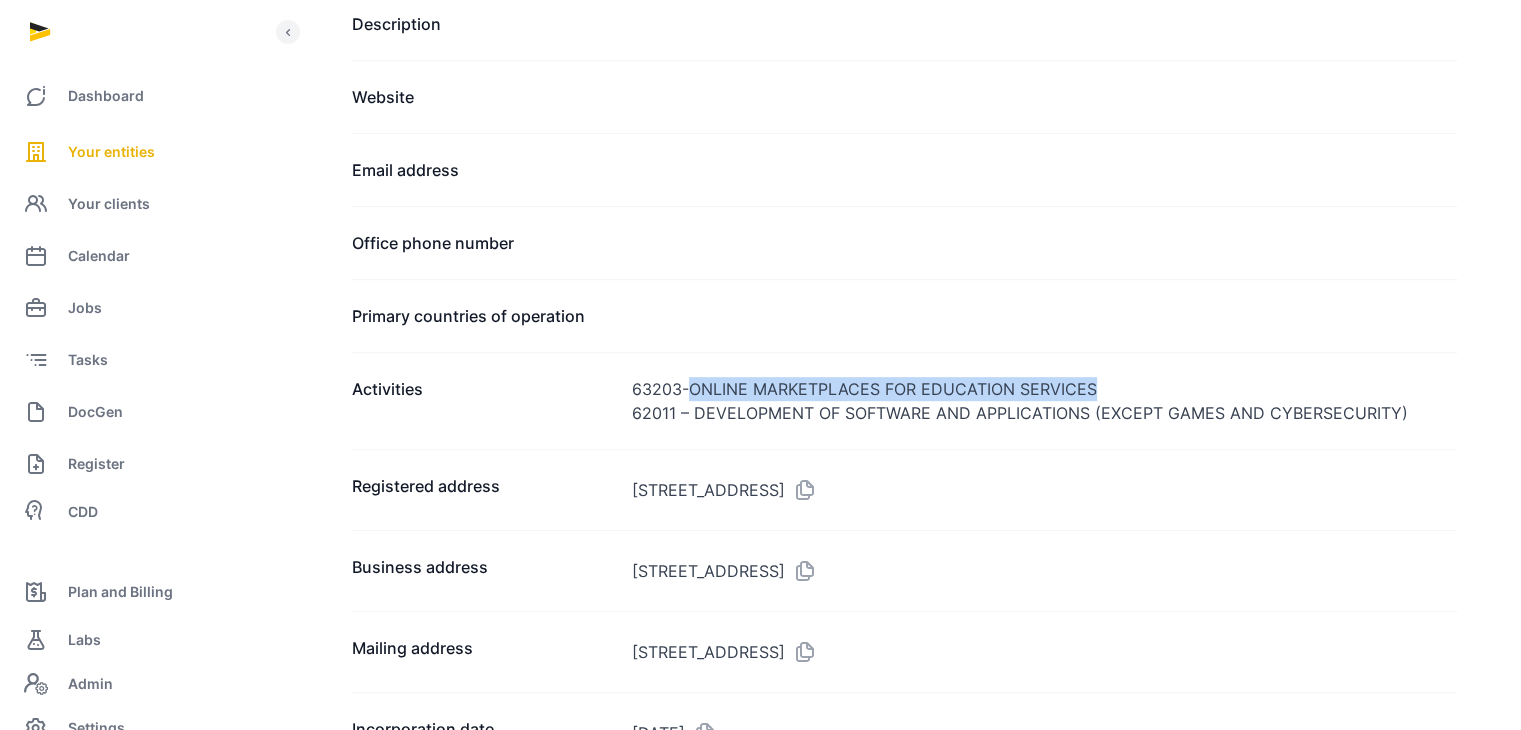 drag, startPoint x: 688, startPoint y: 382, endPoint x: 1136, endPoint y: 369, distance: 448.18857 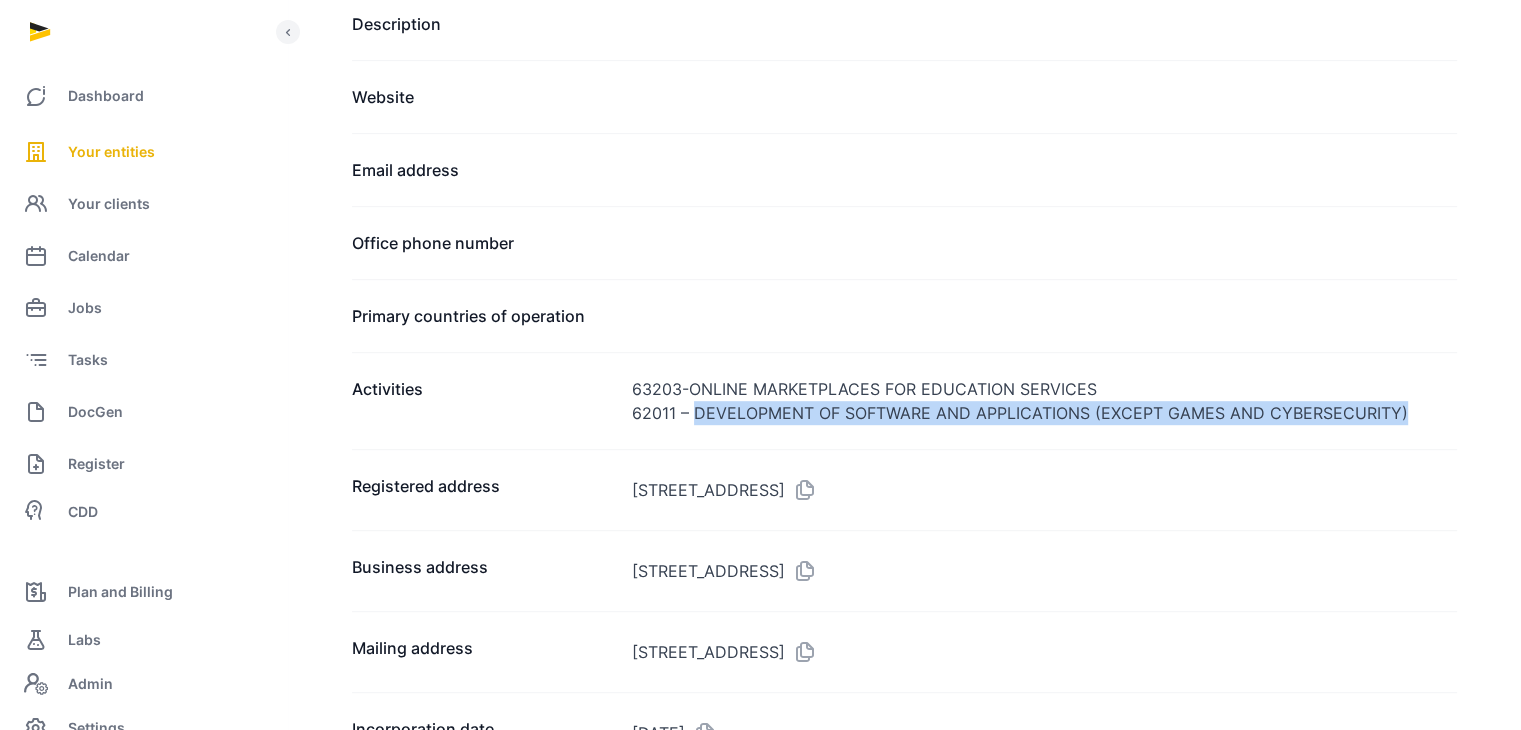drag, startPoint x: 694, startPoint y: 401, endPoint x: 1401, endPoint y: 410, distance: 707.0573 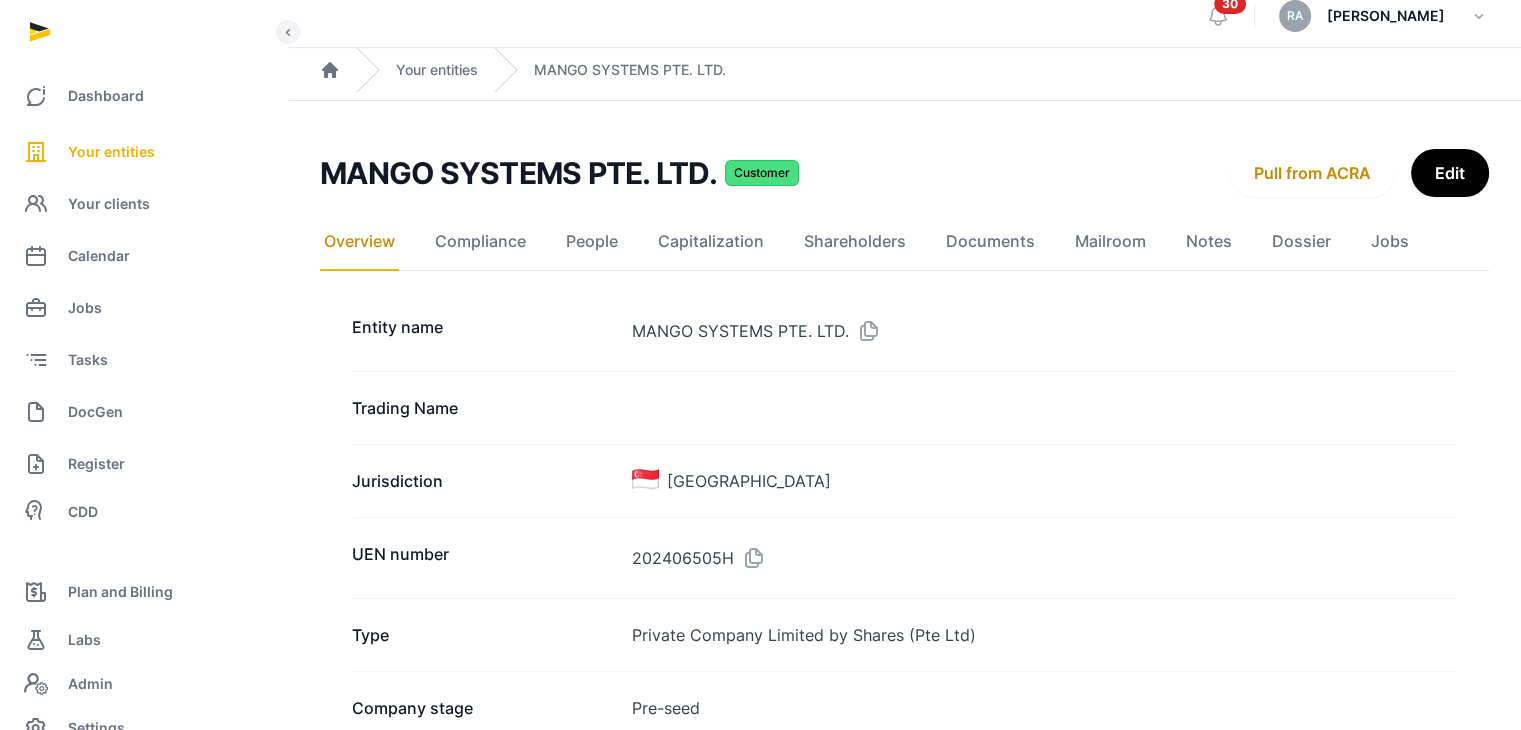 scroll, scrollTop: 0, scrollLeft: 0, axis: both 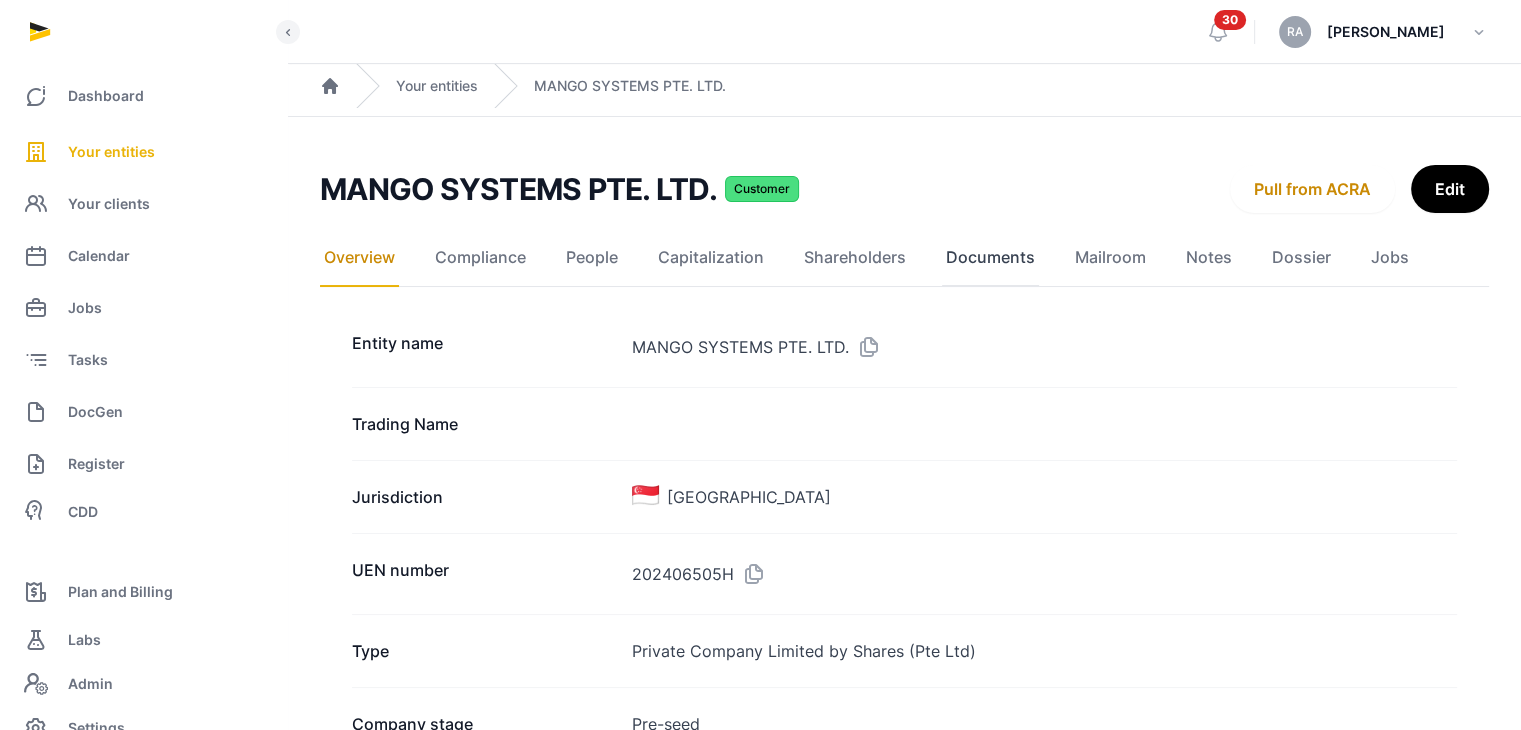 click on "Documents" 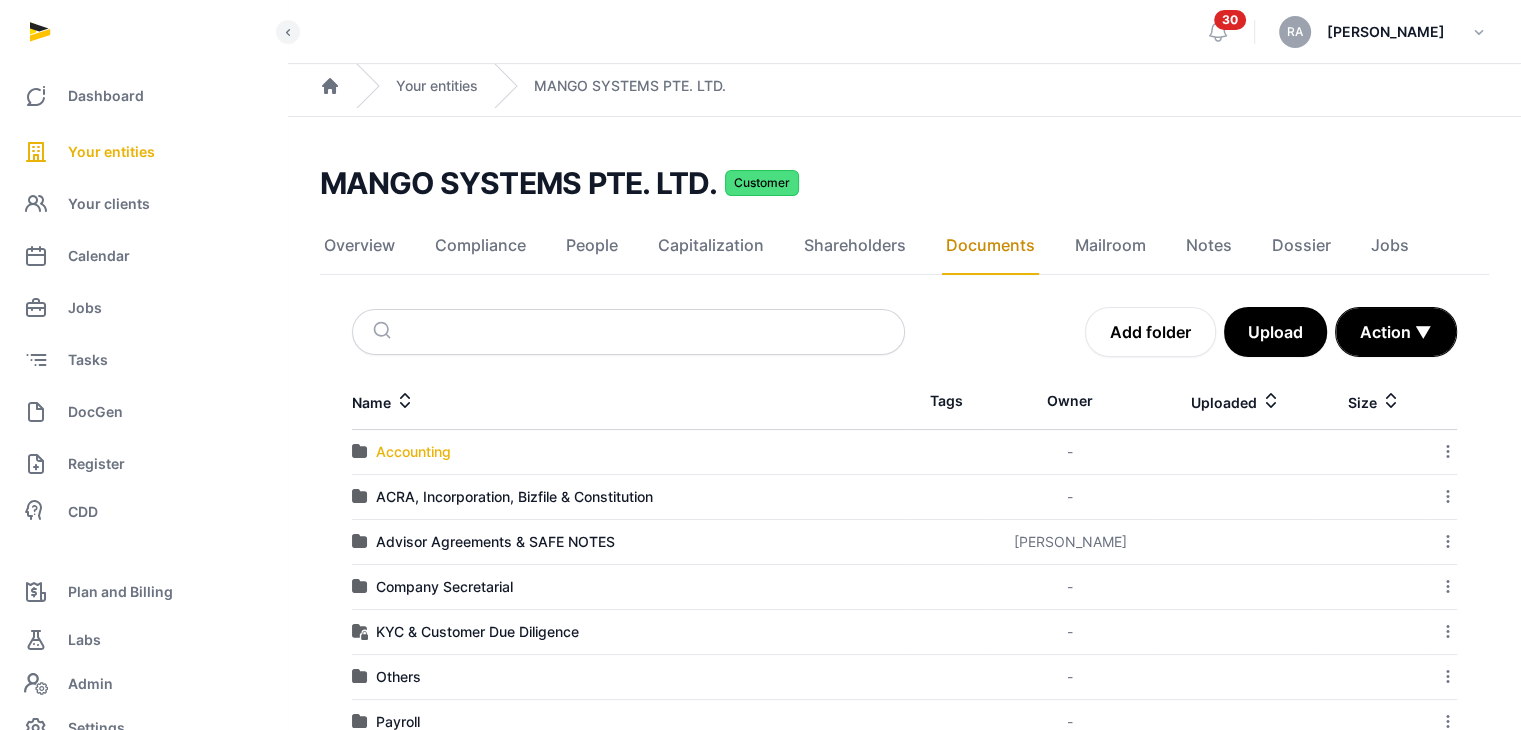 click on "Accounting" at bounding box center (413, 452) 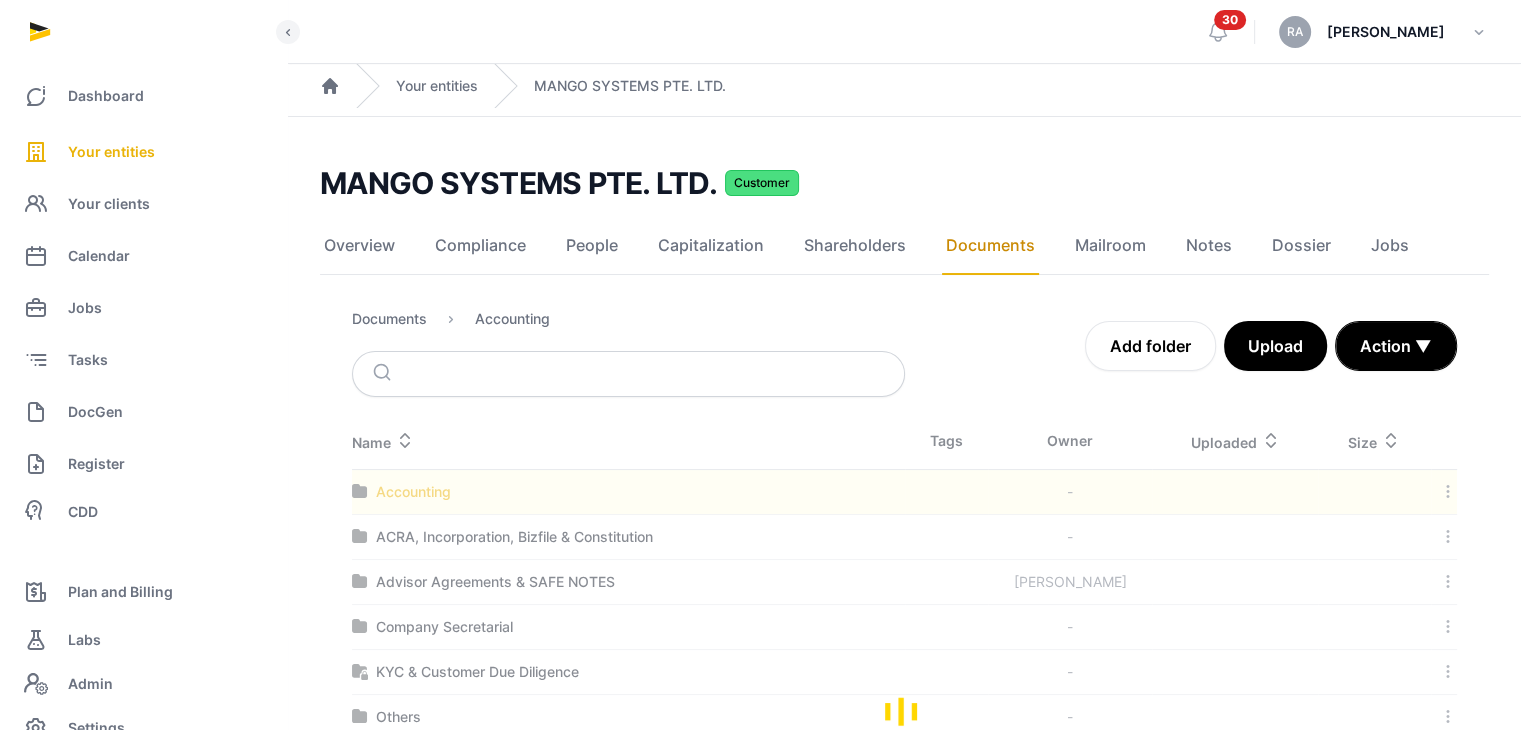 click at bounding box center [904, 711] 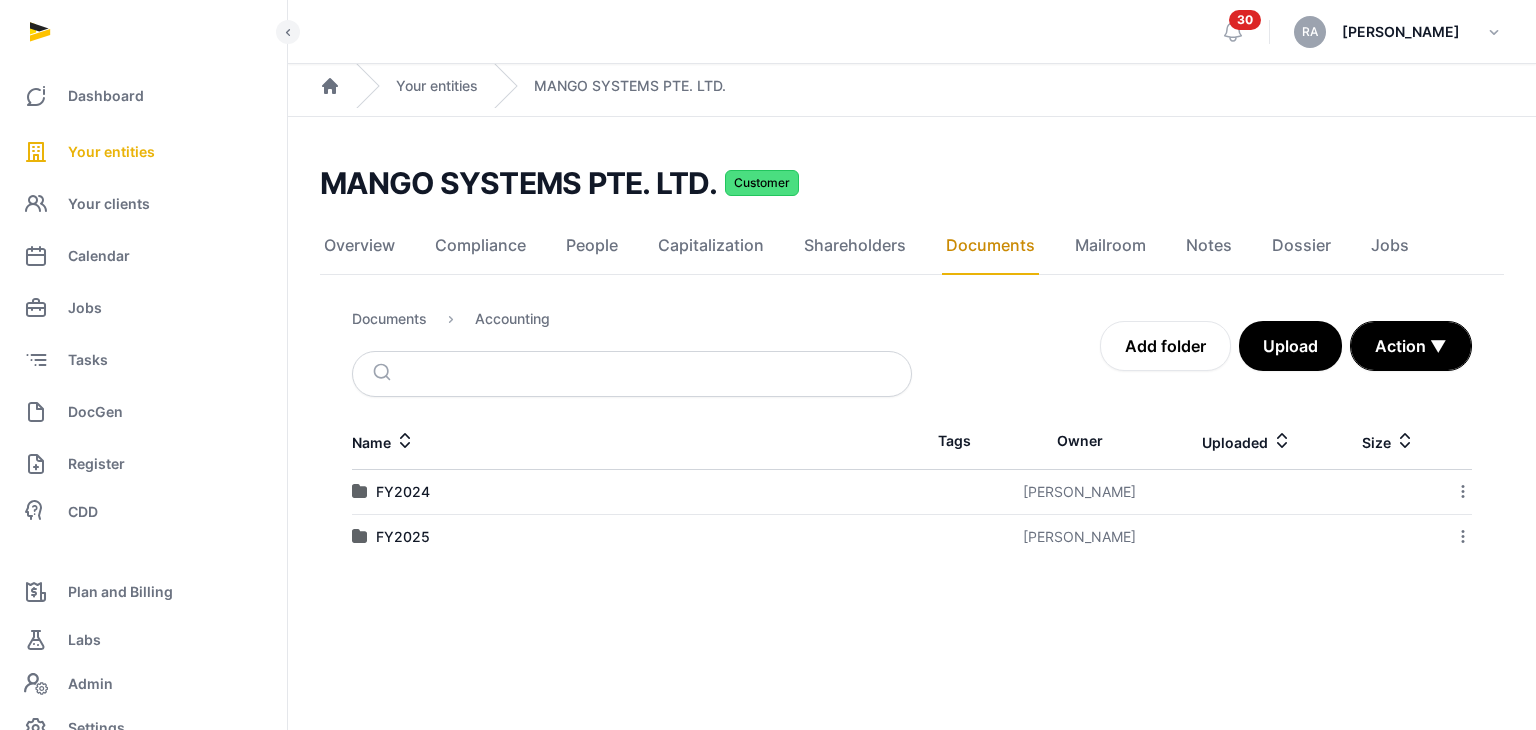 click on "FY2024" at bounding box center [632, 492] 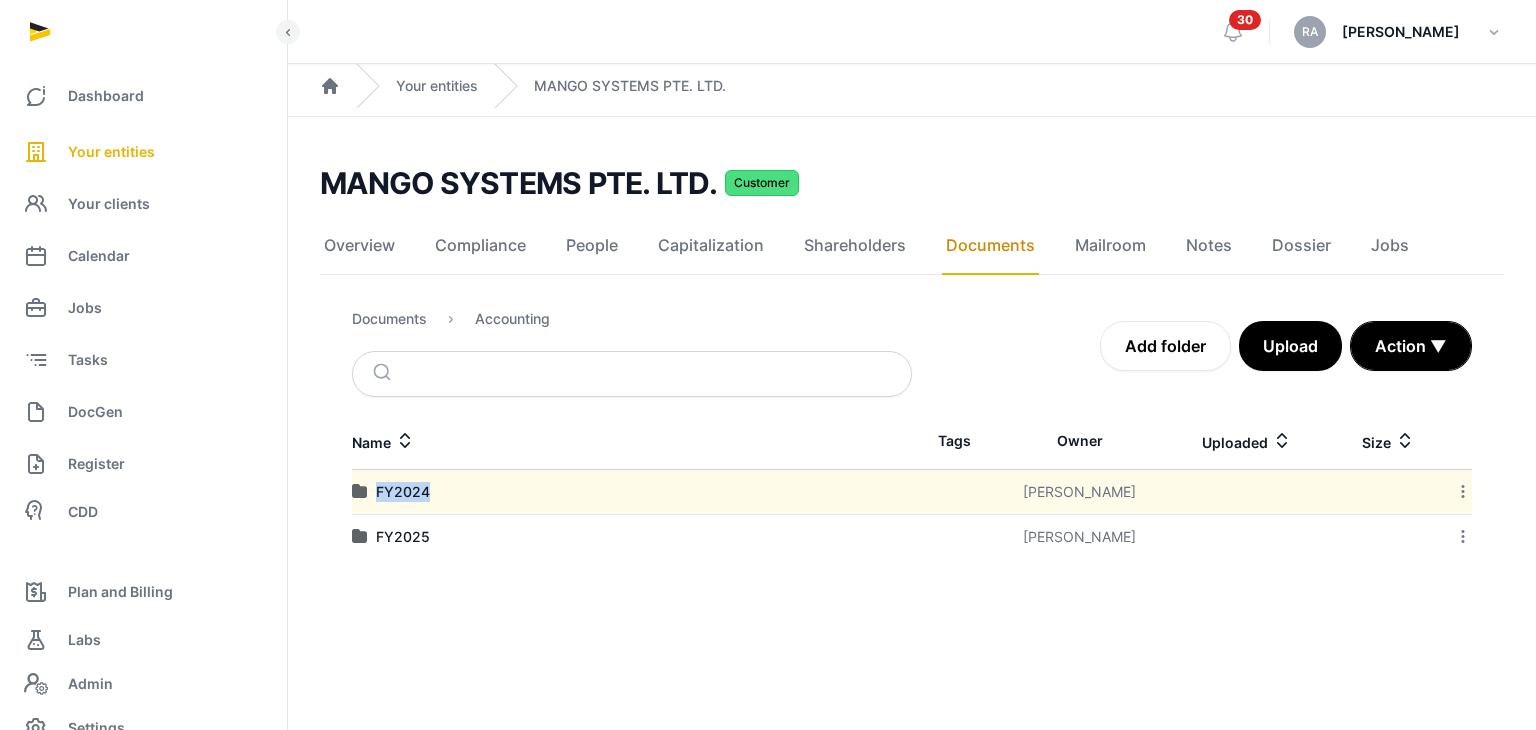 click on "FY2024" at bounding box center (632, 492) 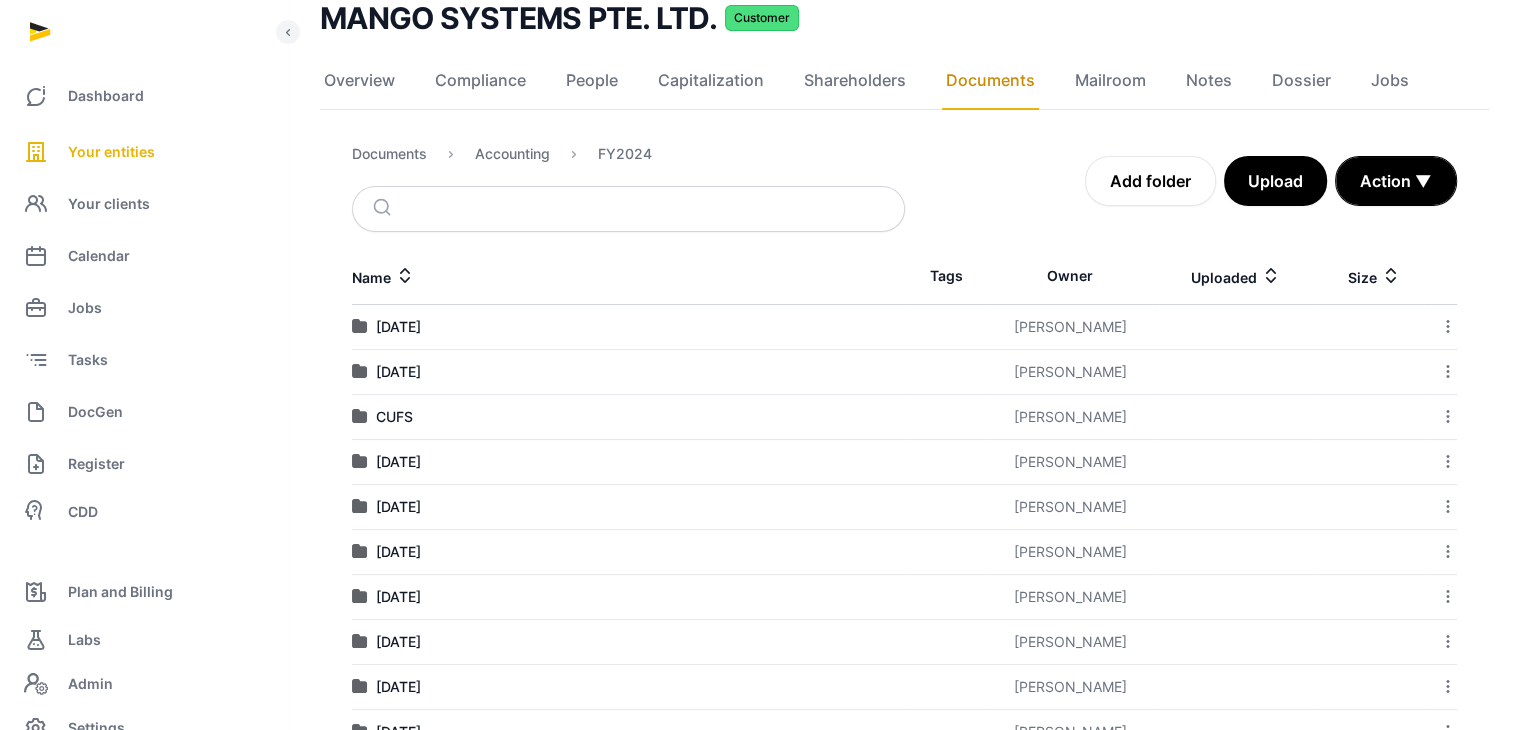 scroll, scrollTop: 226, scrollLeft: 0, axis: vertical 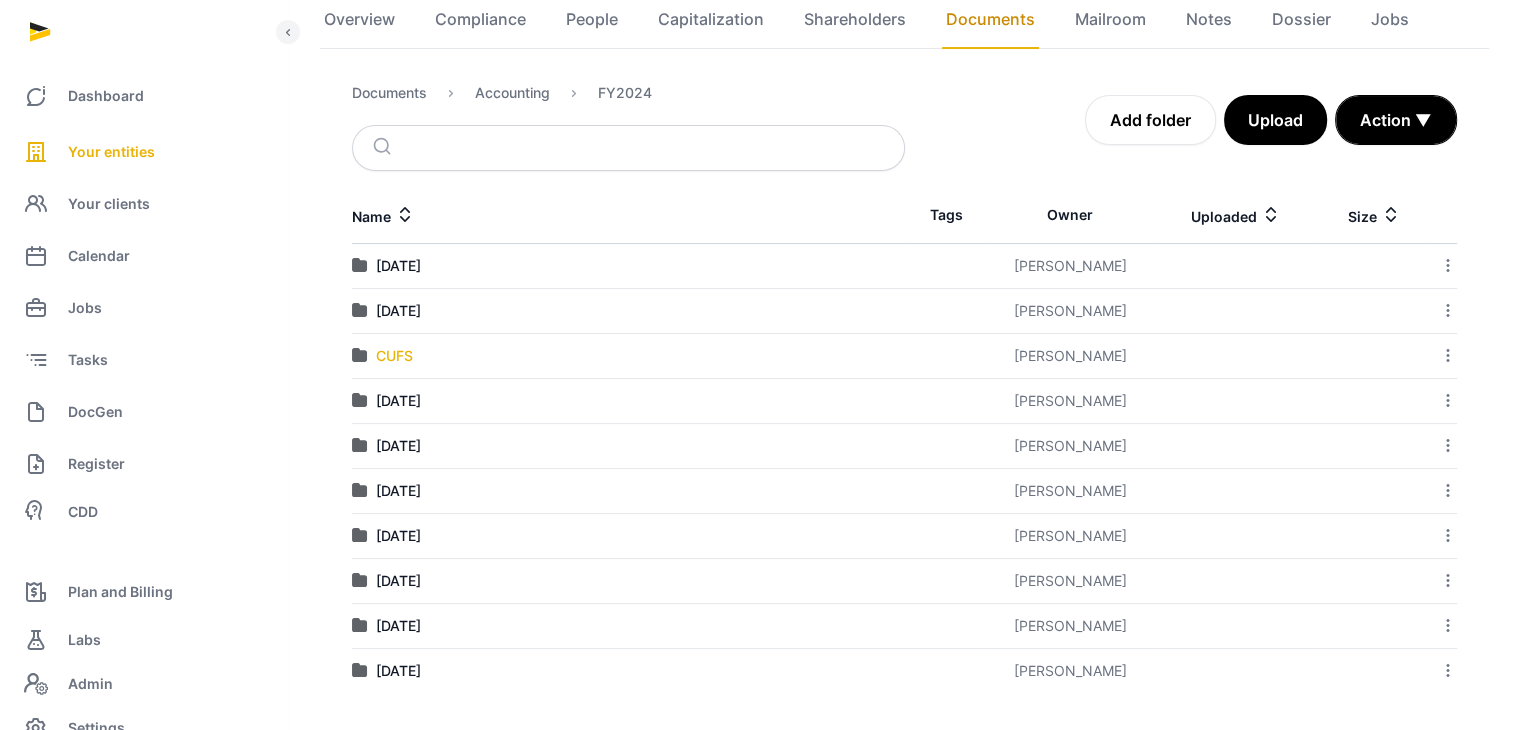 click on "CUFS" at bounding box center [394, 356] 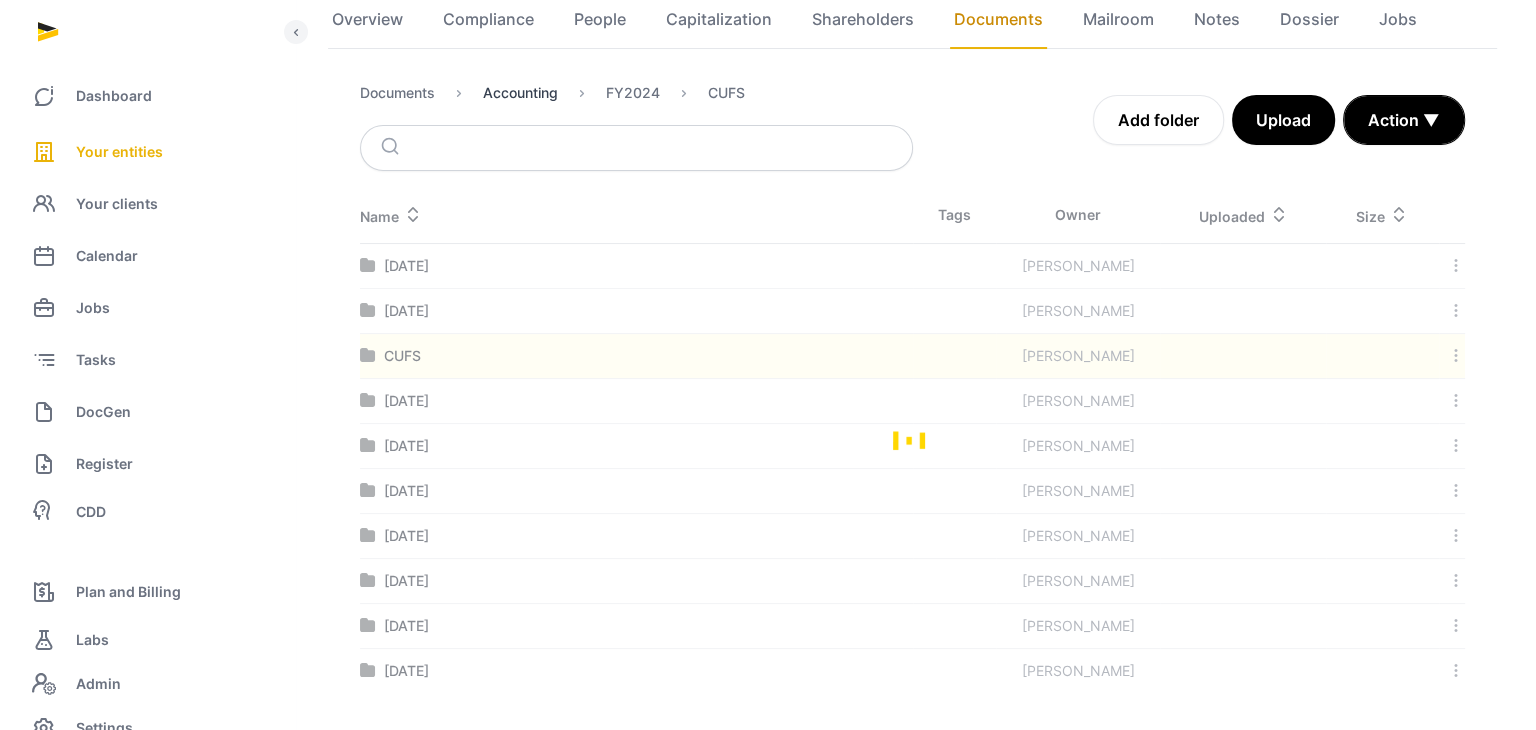 scroll, scrollTop: 0, scrollLeft: 0, axis: both 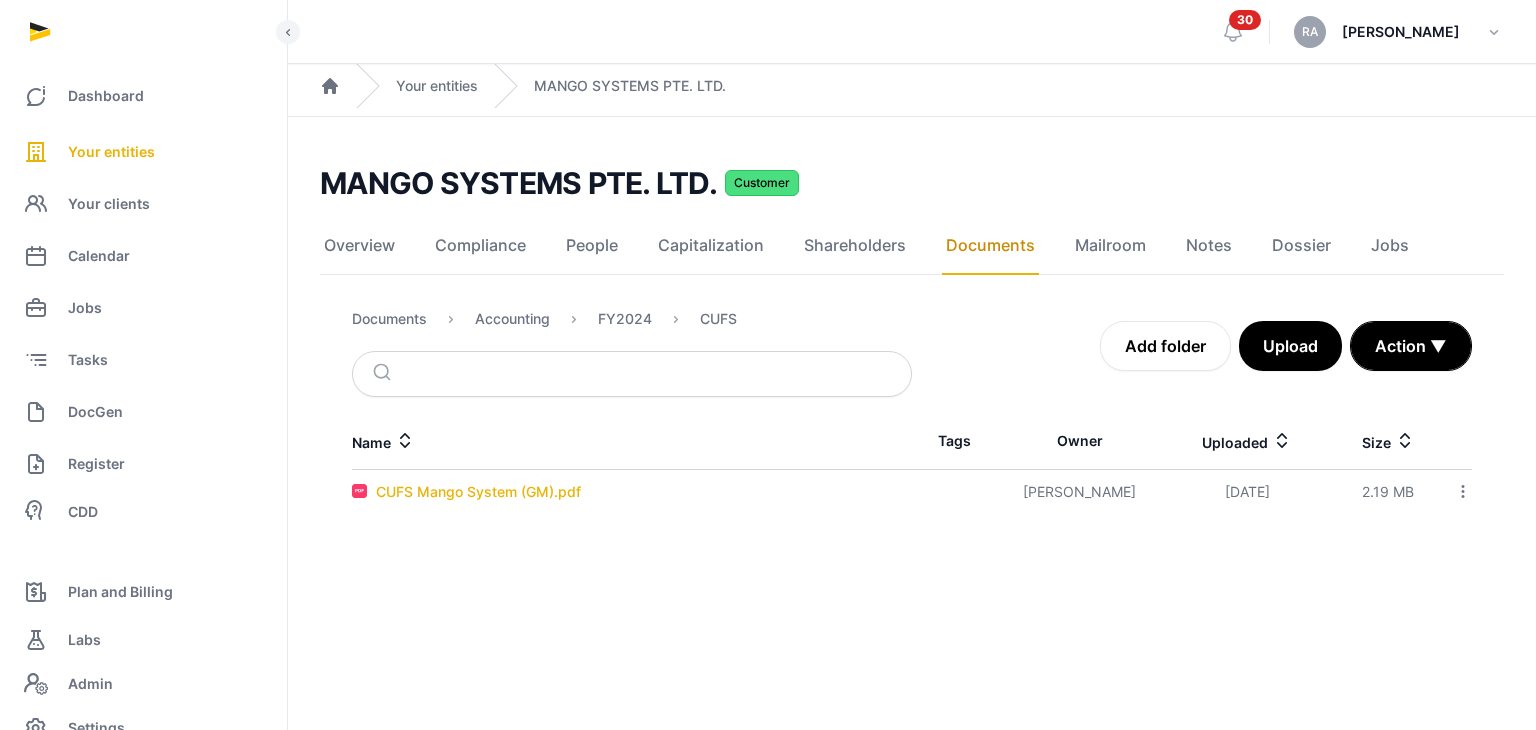 click on "CUFS Mango System (GM).pdf" at bounding box center [478, 492] 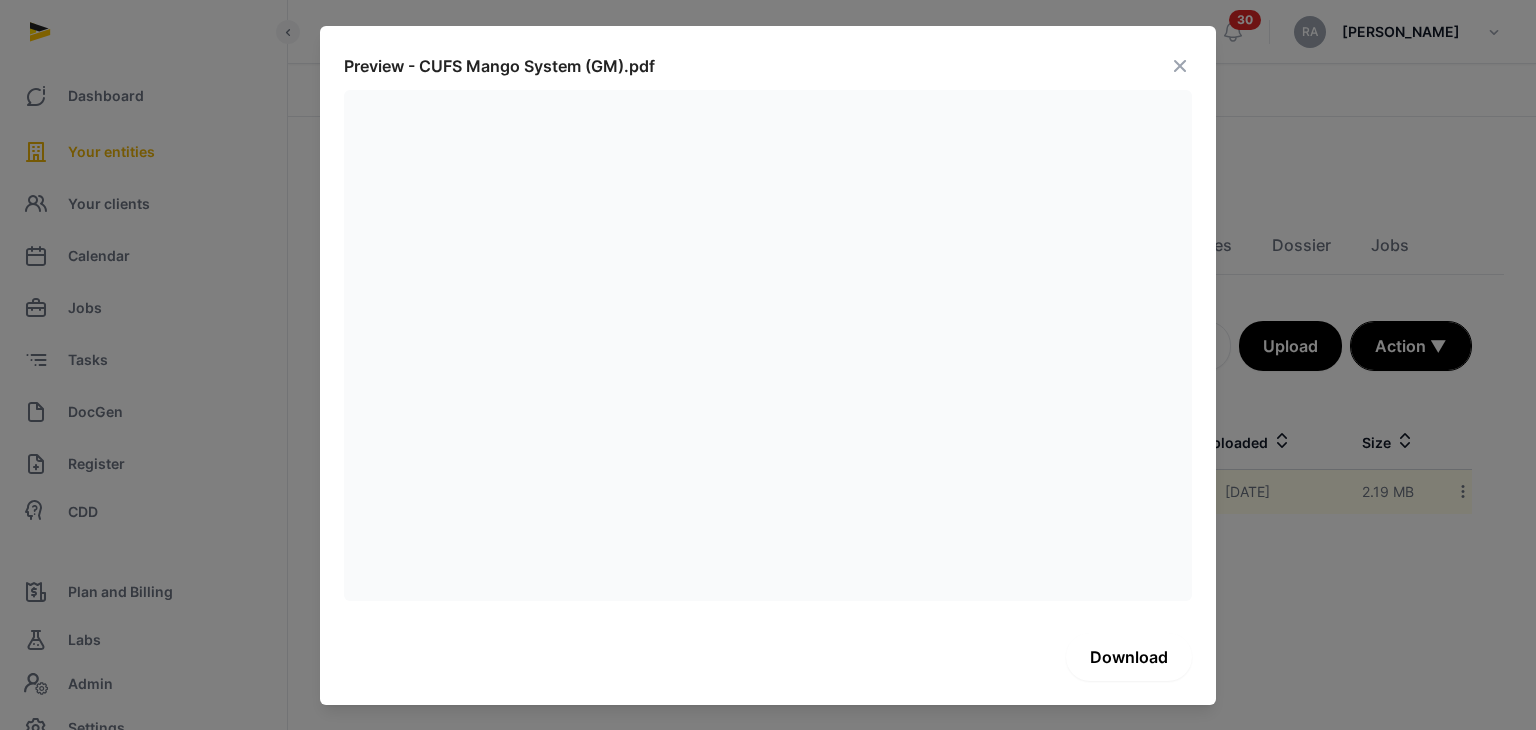 click on "Download" at bounding box center [1129, 657] 